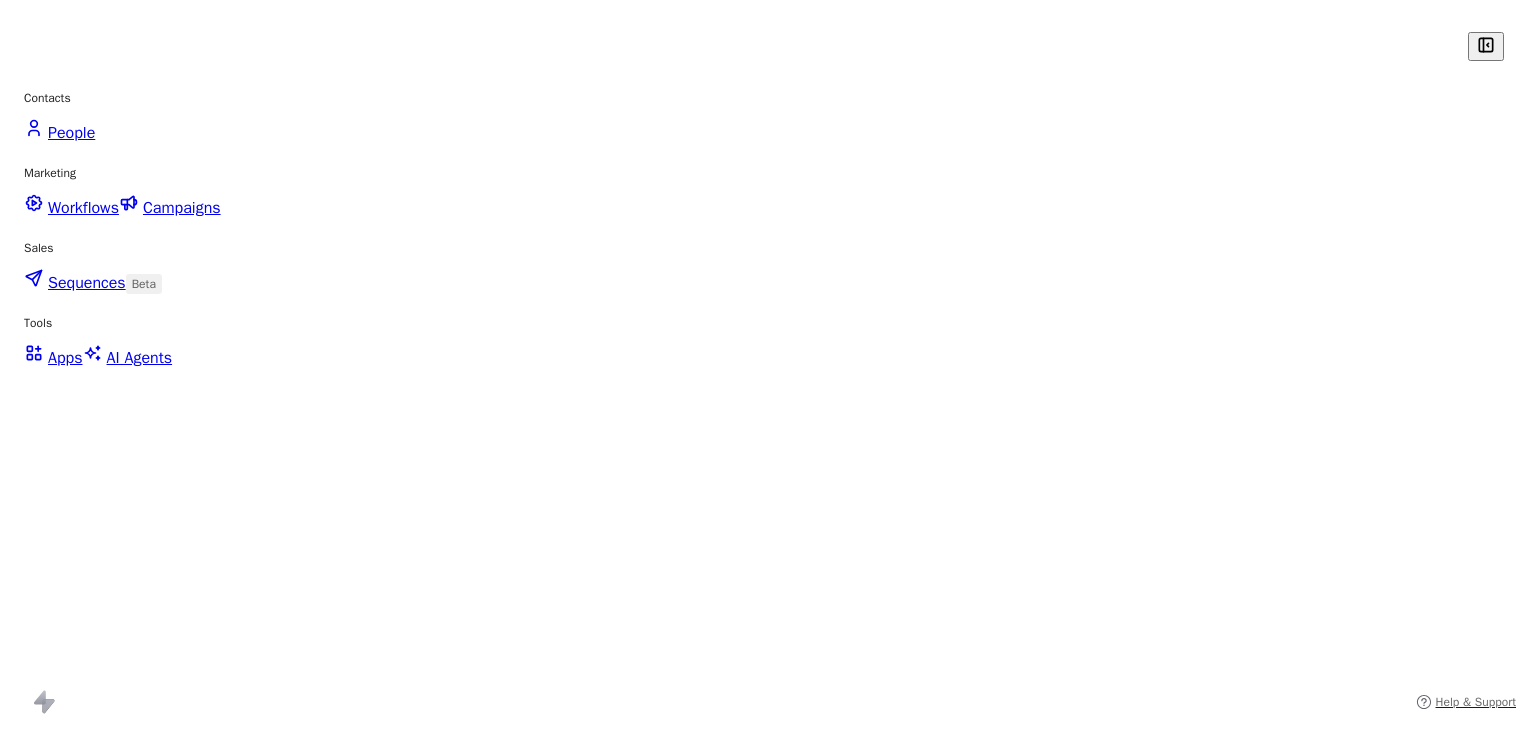 scroll, scrollTop: 0, scrollLeft: 0, axis: both 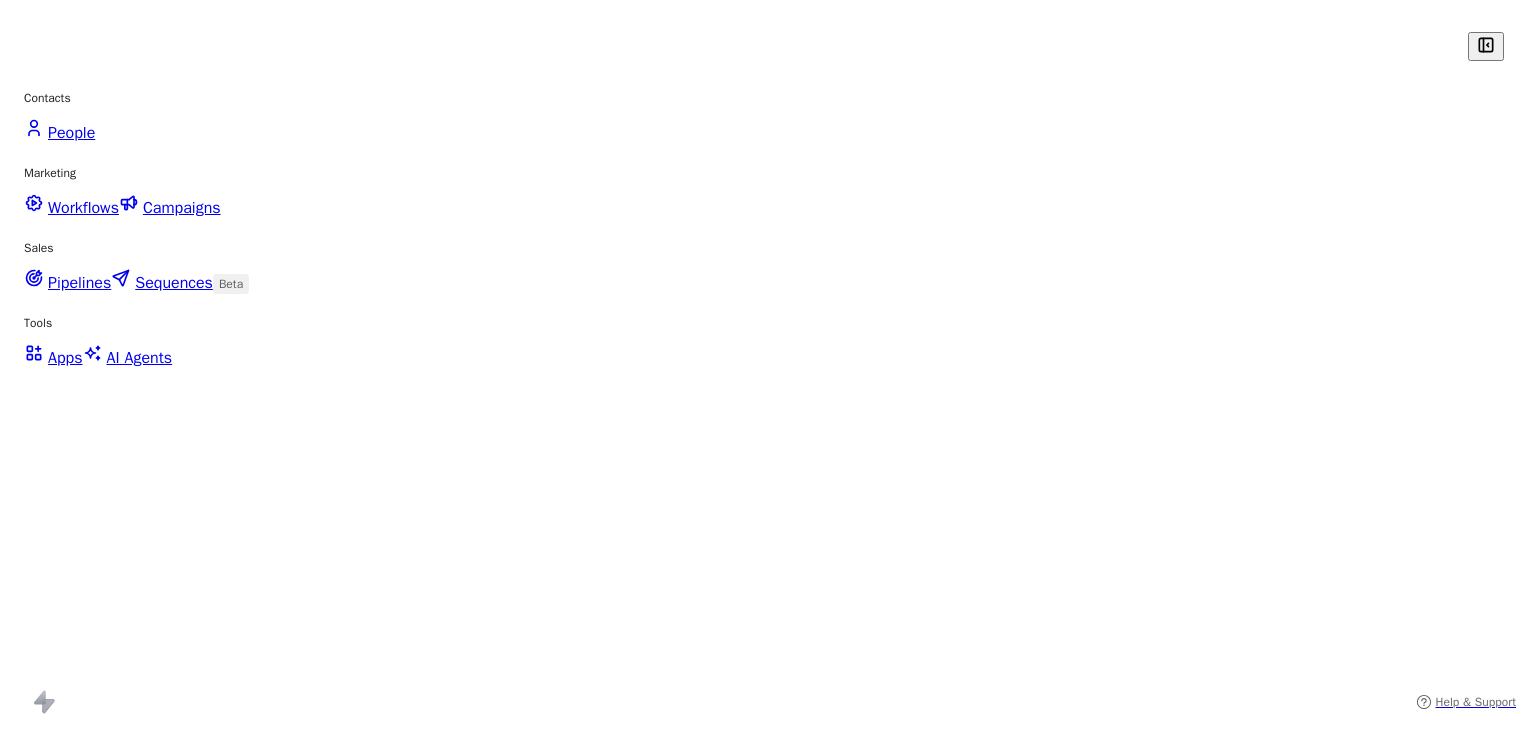 click on "Apps" at bounding box center (65, 358) 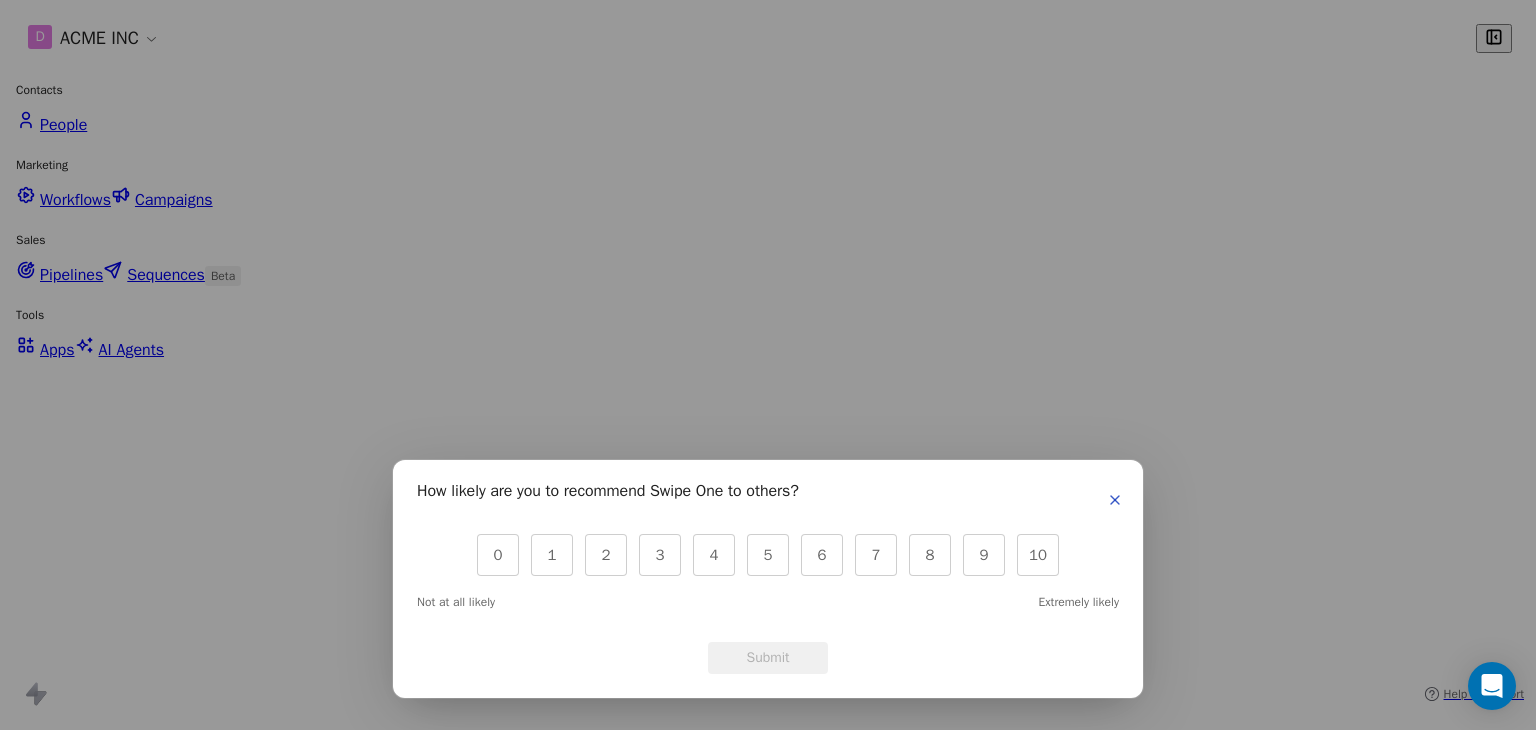 click at bounding box center (1115, 500) 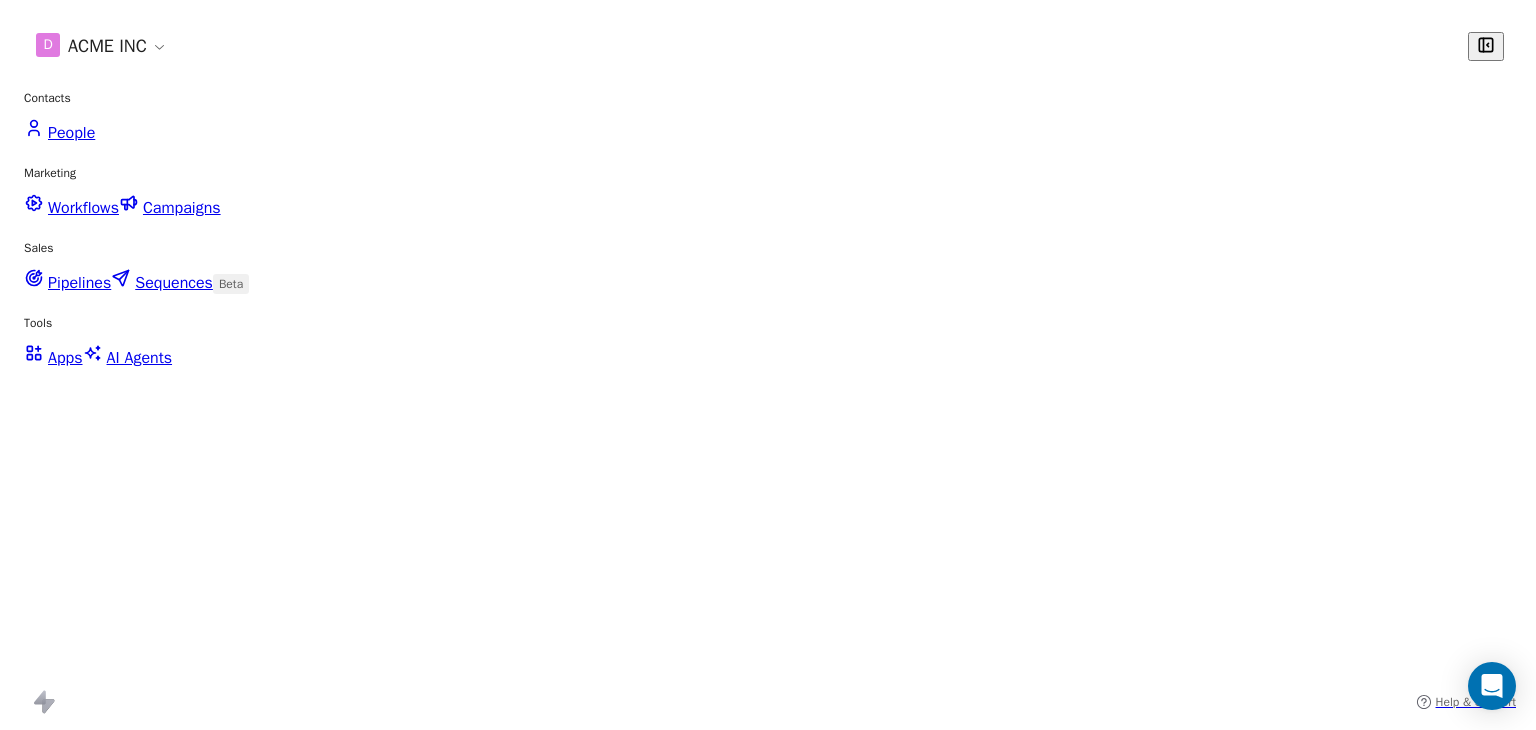 click on "AI Agents" at bounding box center [140, 358] 